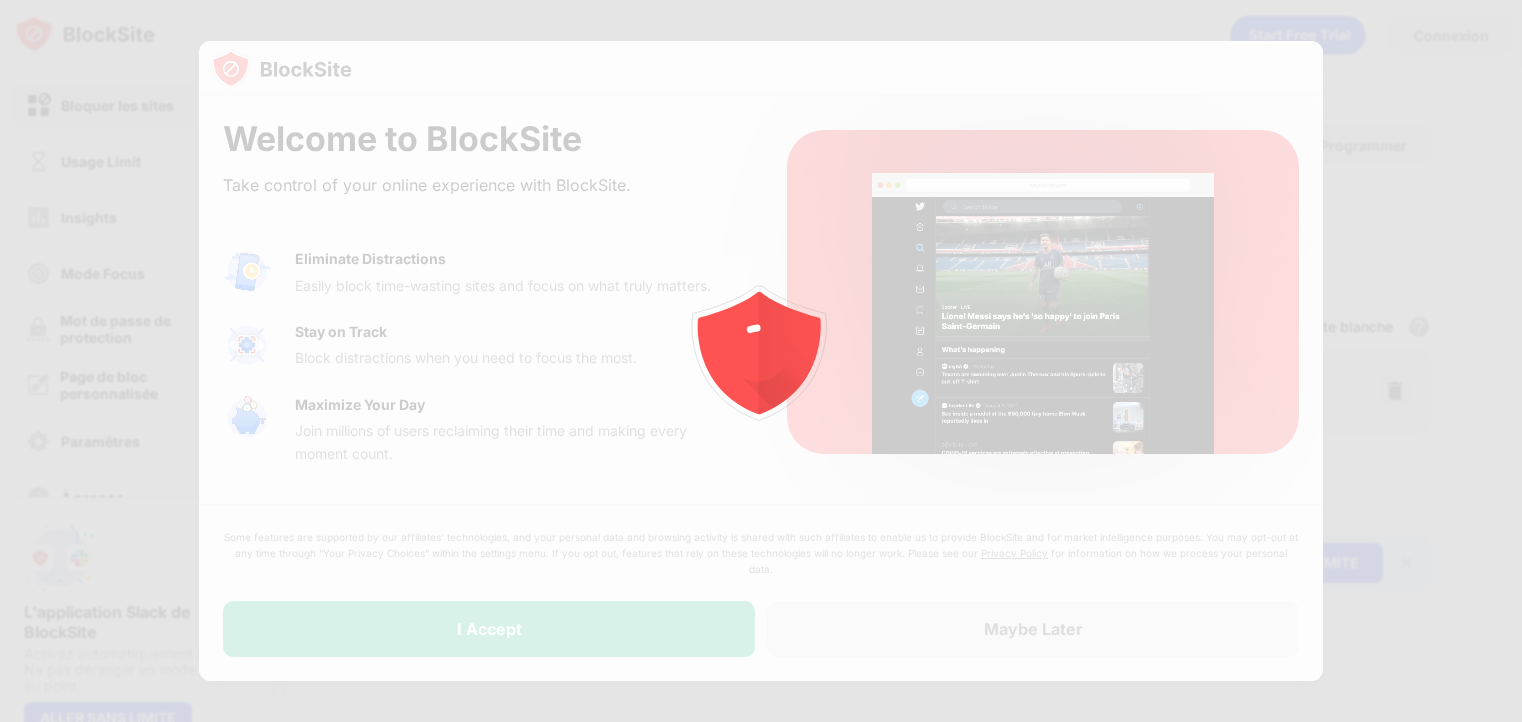 scroll, scrollTop: 0, scrollLeft: 0, axis: both 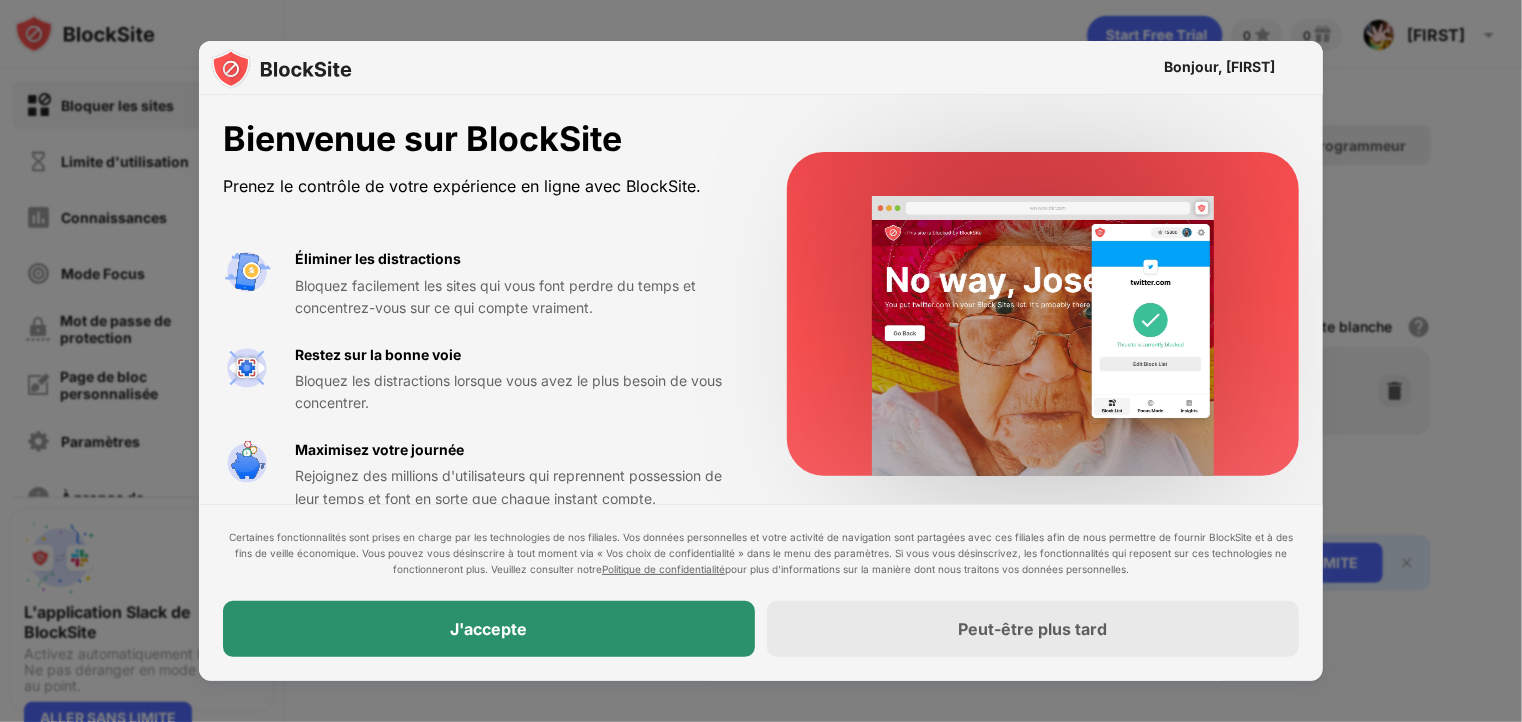 click on "J'accepte" at bounding box center [489, 629] 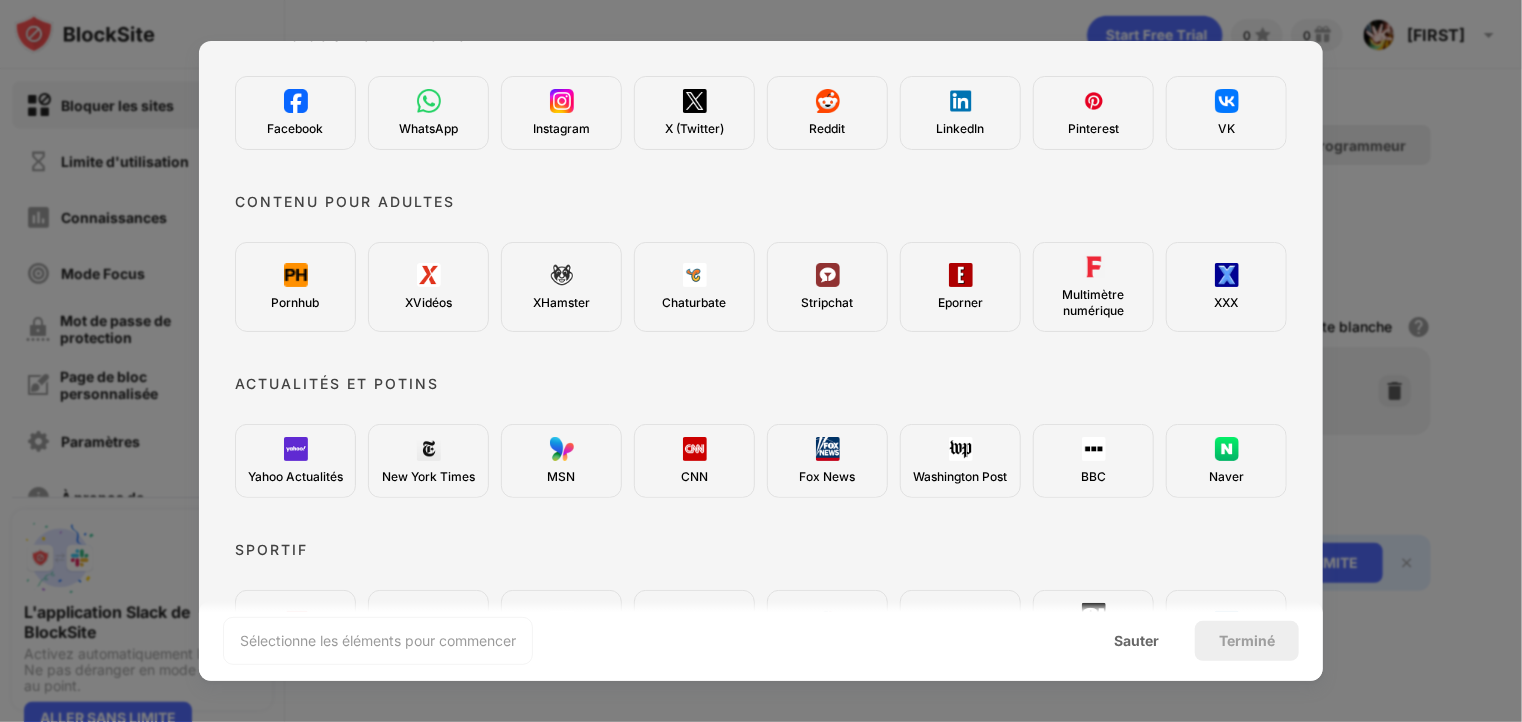 scroll, scrollTop: 300, scrollLeft: 0, axis: vertical 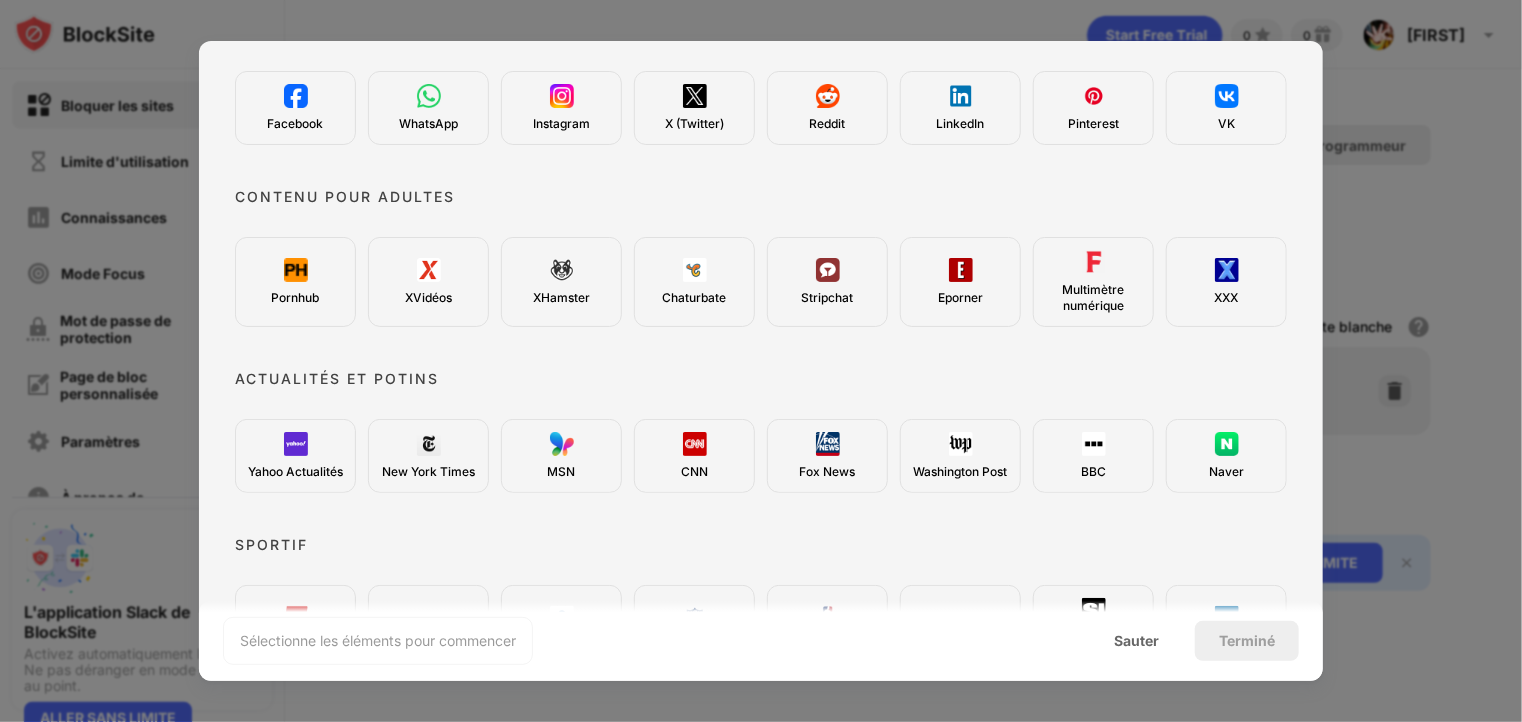 click at bounding box center [429, 270] 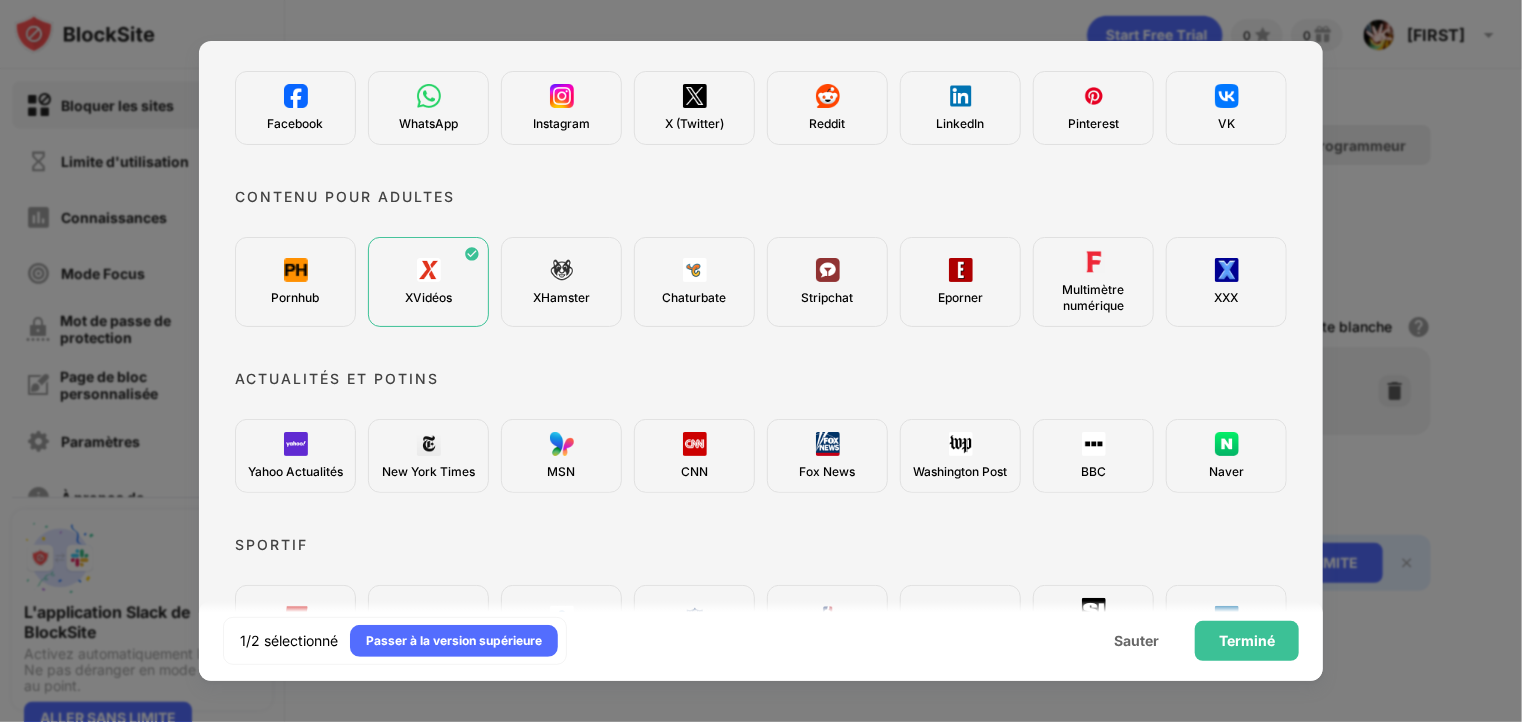 click on "Pornhub" at bounding box center [295, 282] 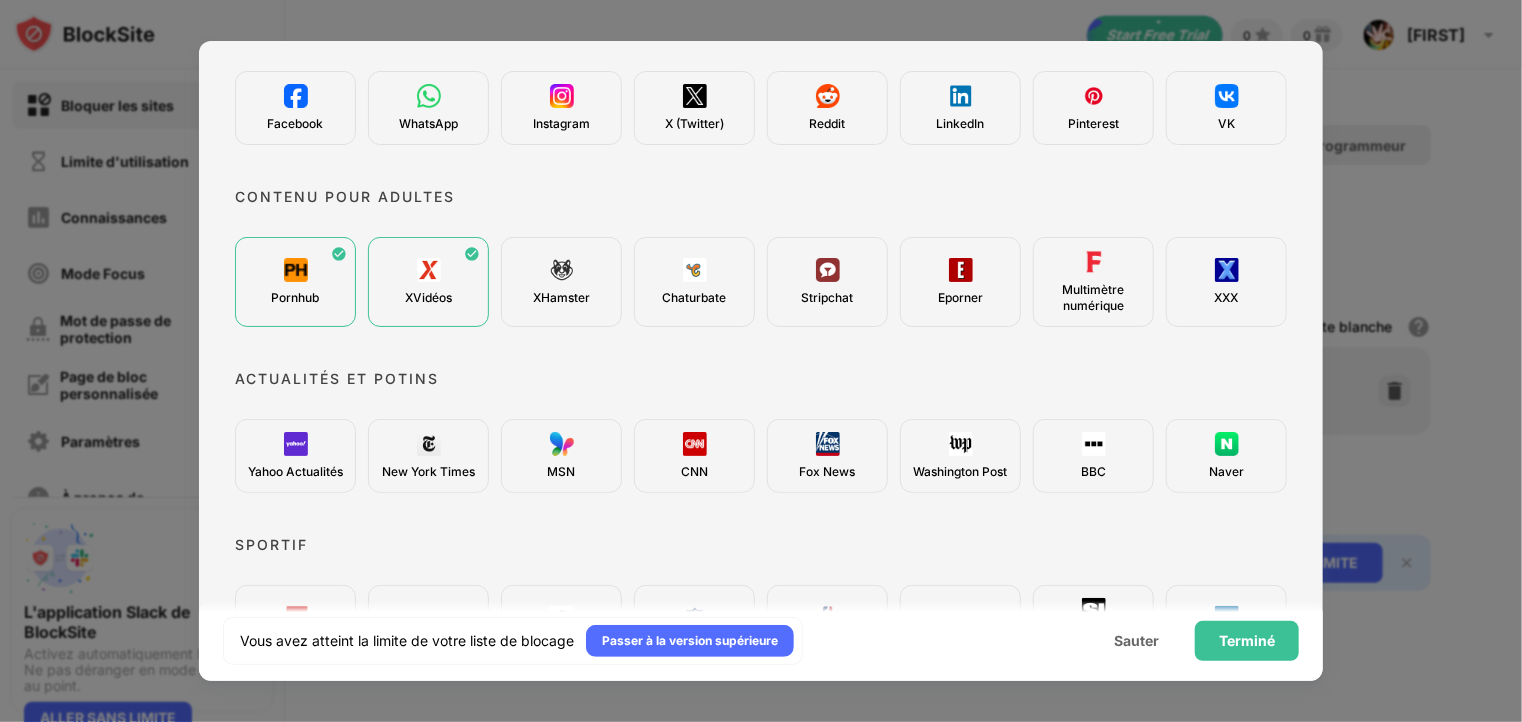 click at bounding box center (1227, 270) 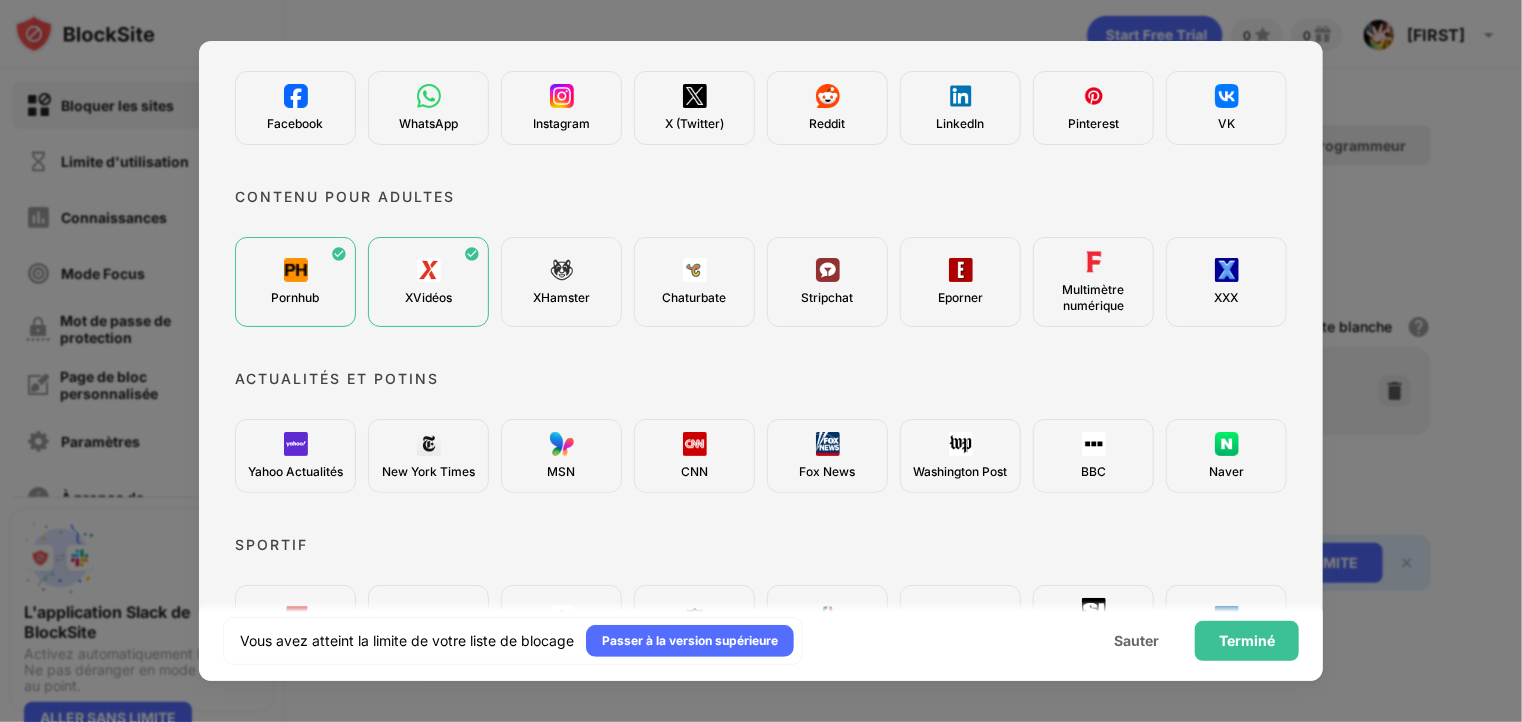 click on "XXX" at bounding box center [1226, 282] 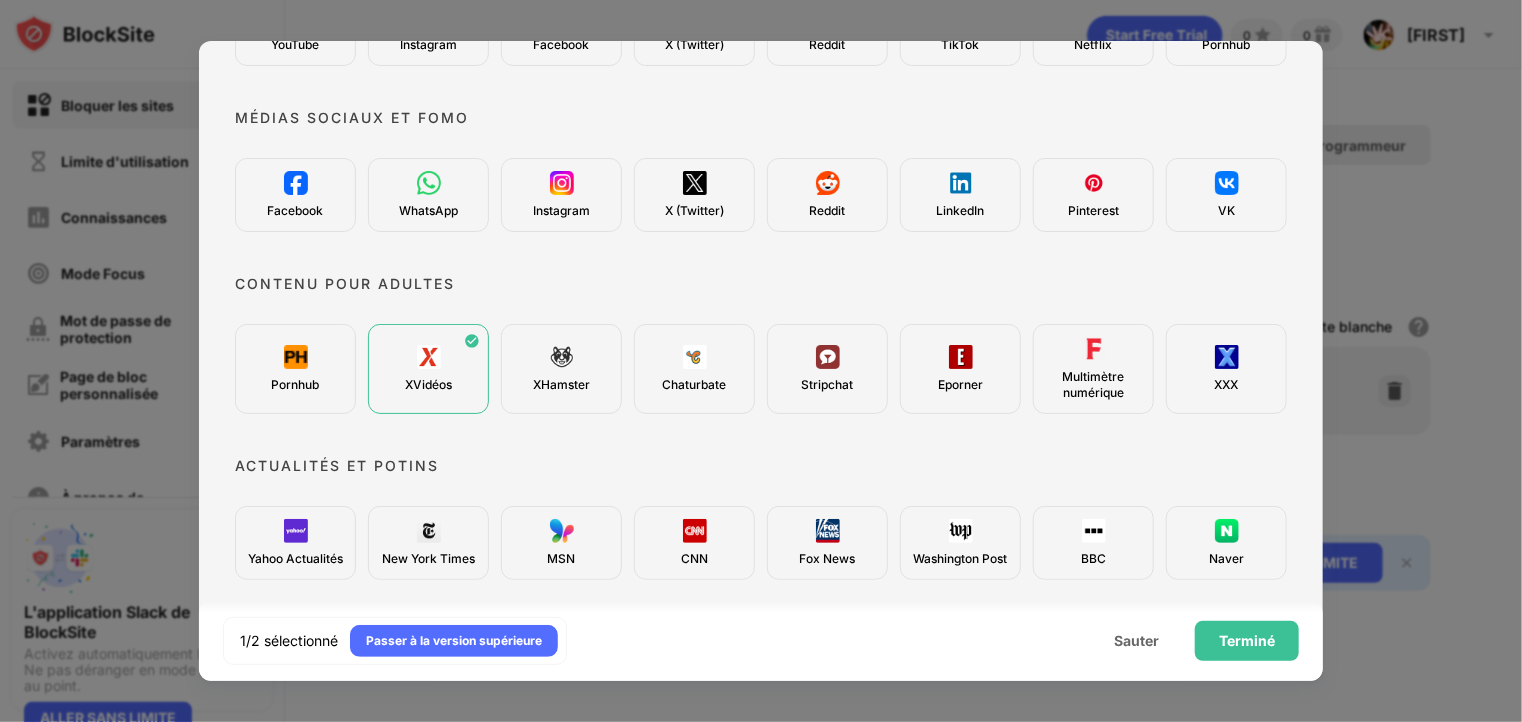 scroll, scrollTop: 151, scrollLeft: 0, axis: vertical 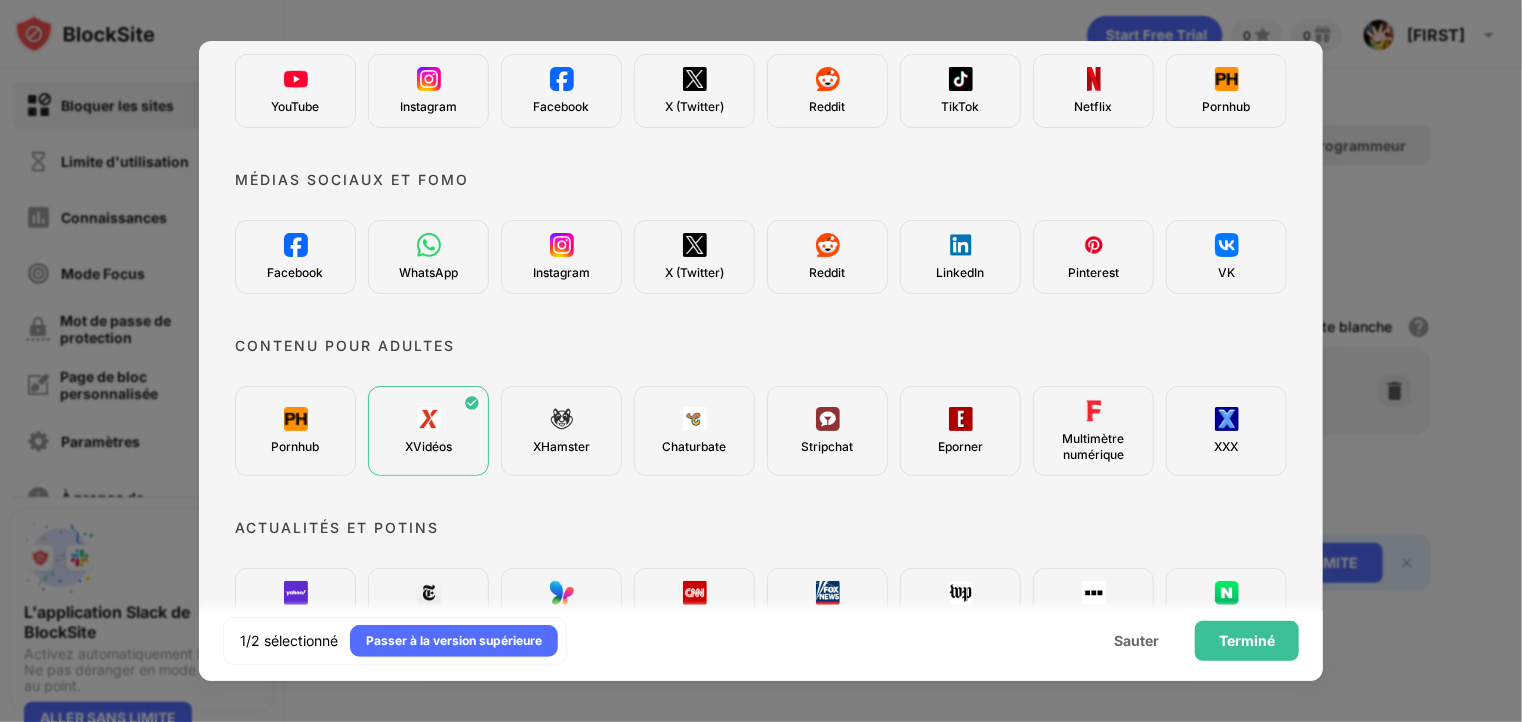 click on "XXX" at bounding box center [1226, 431] 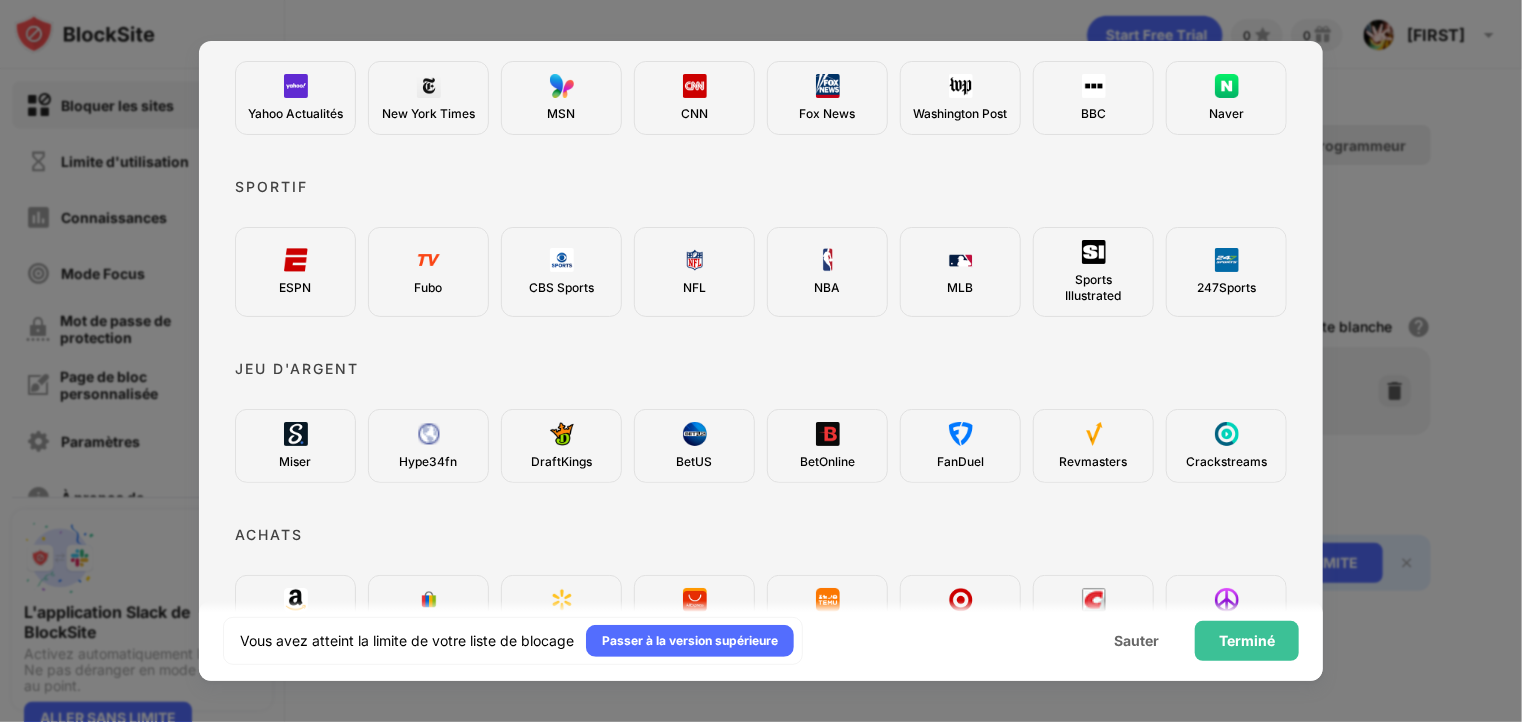 scroll, scrollTop: 651, scrollLeft: 0, axis: vertical 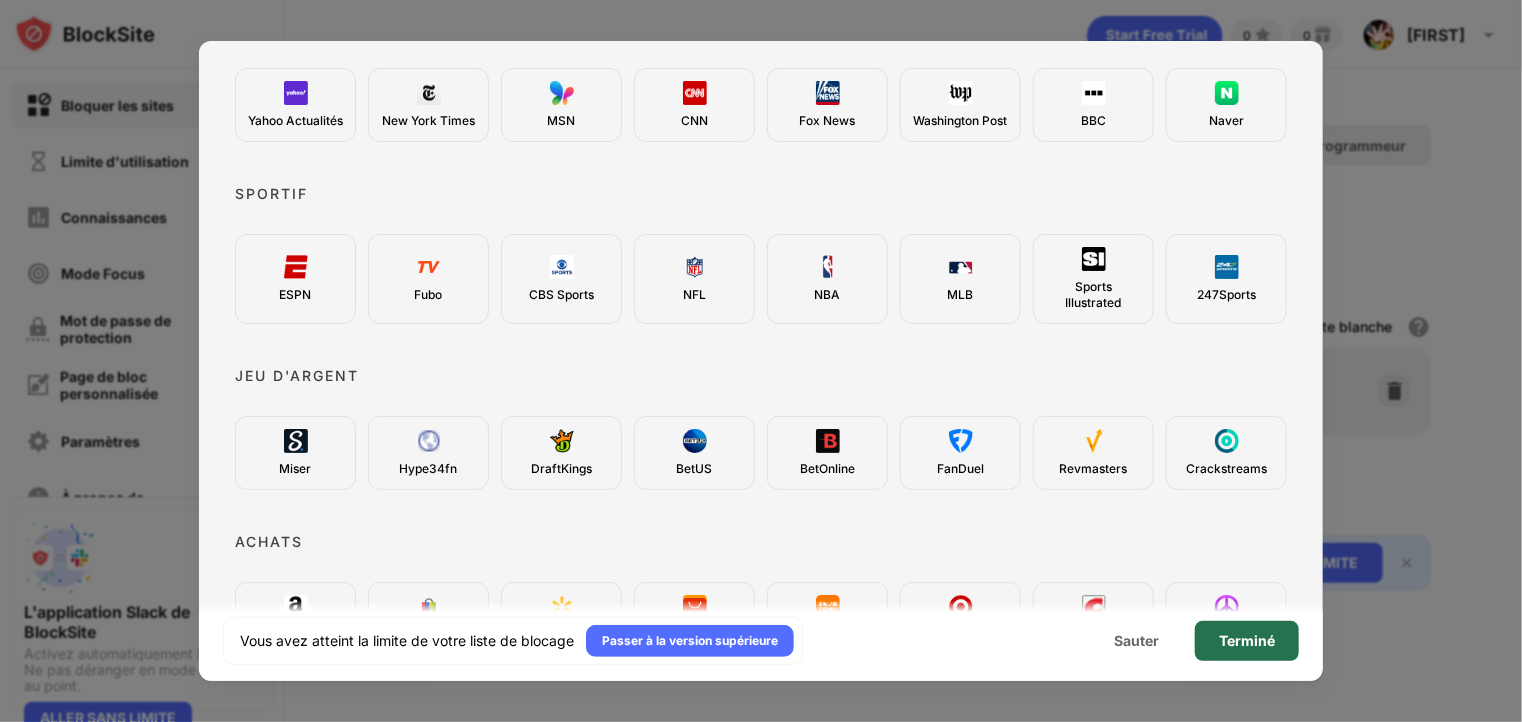 click on "Terminé" at bounding box center [1247, 640] 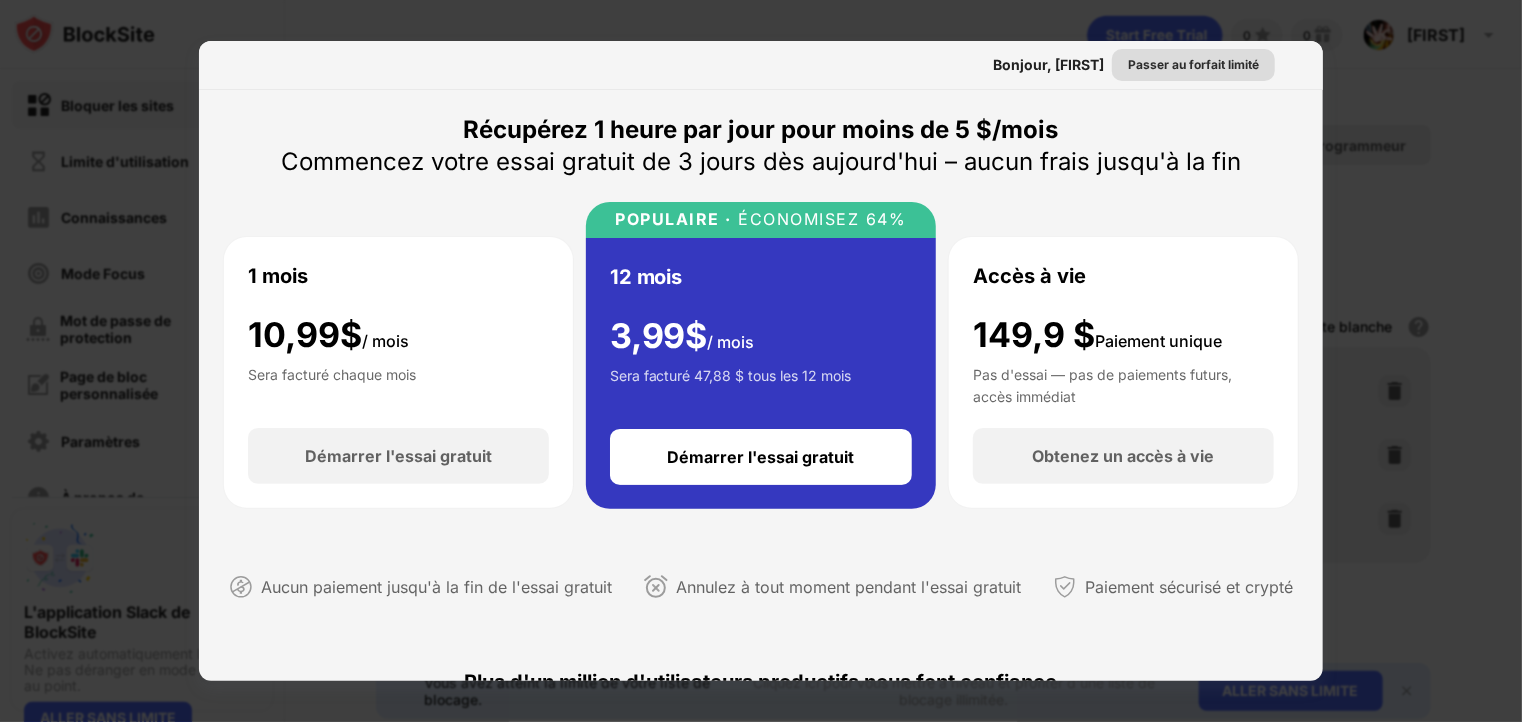 click on "Passer au forfait limité" at bounding box center (1193, 64) 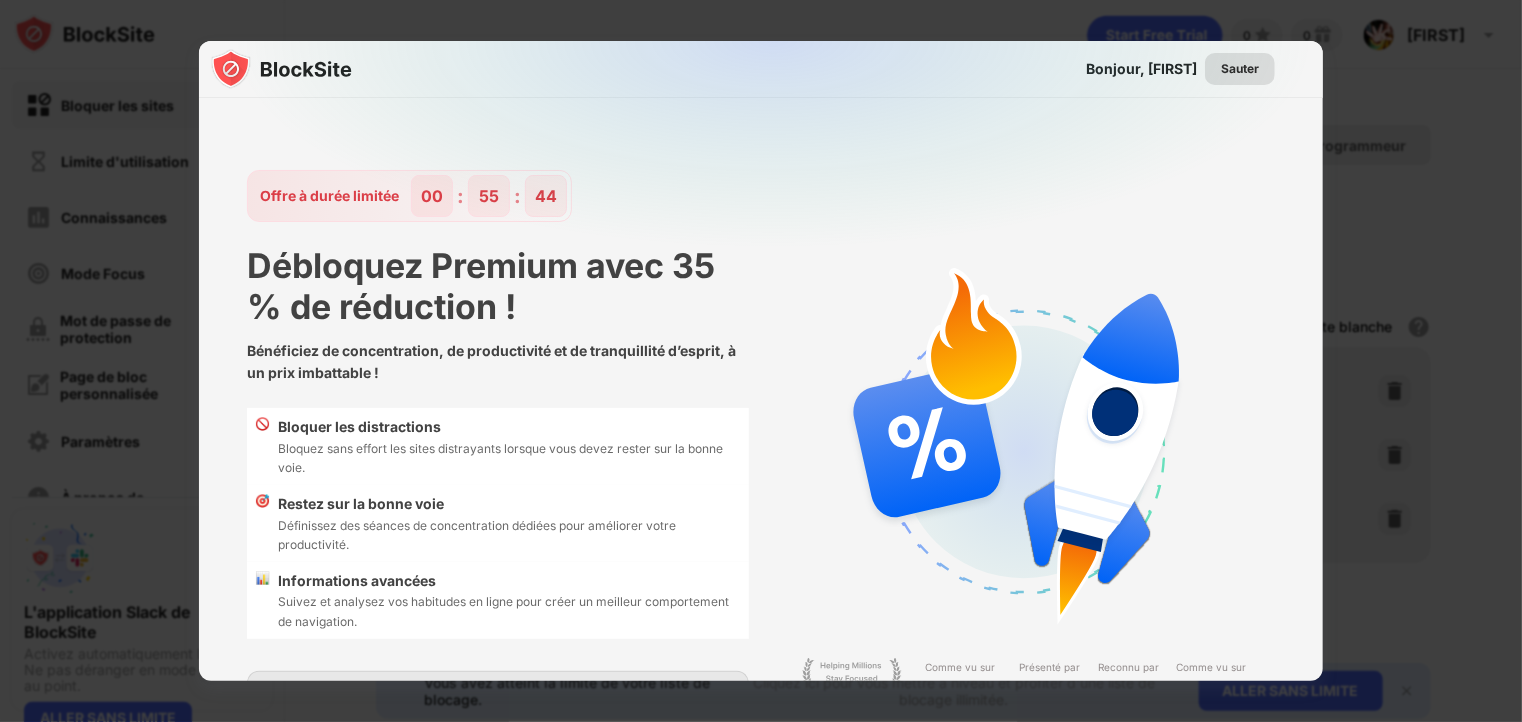 click on "Sauter" at bounding box center (1240, 68) 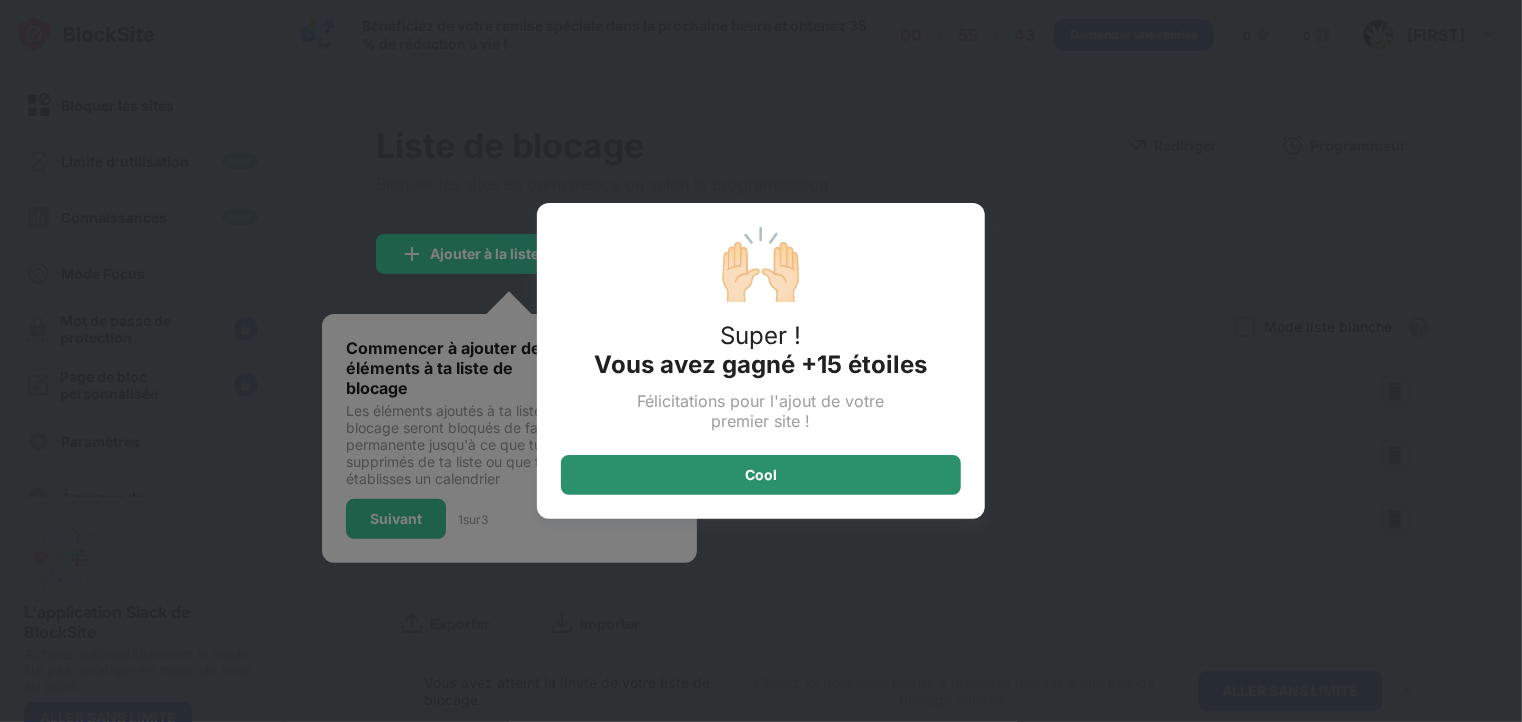 click on "Cool" at bounding box center [761, 474] 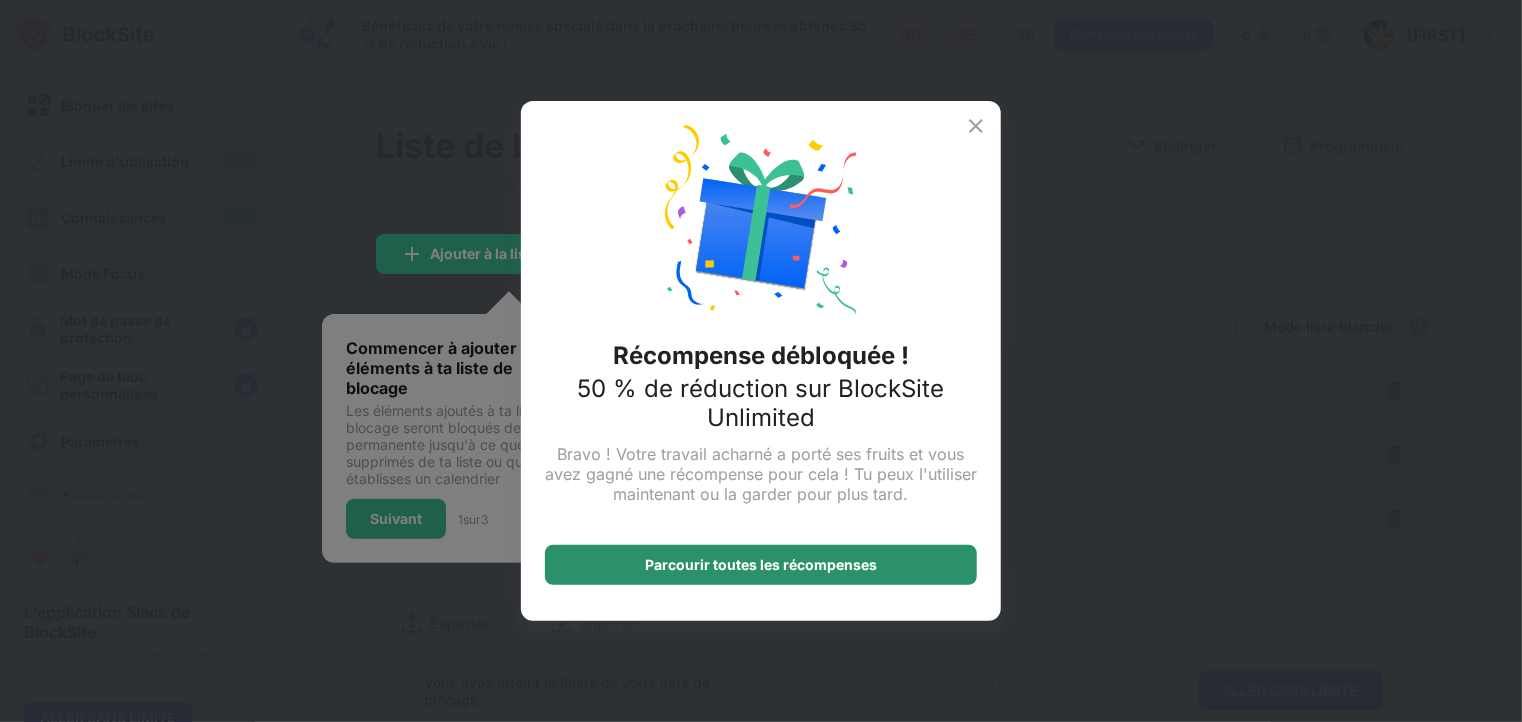 click on "Parcourir toutes les récompenses" at bounding box center (761, 564) 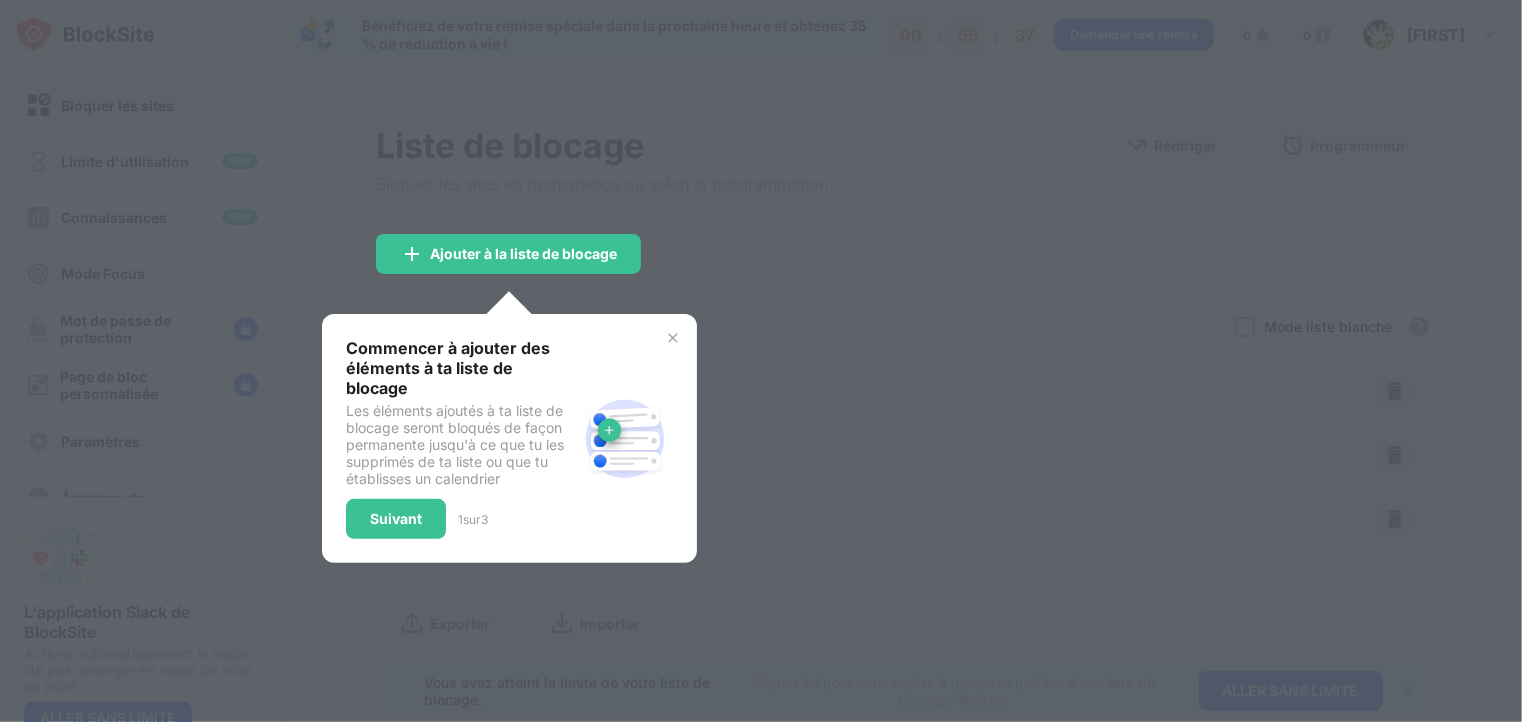 click at bounding box center [673, 338] 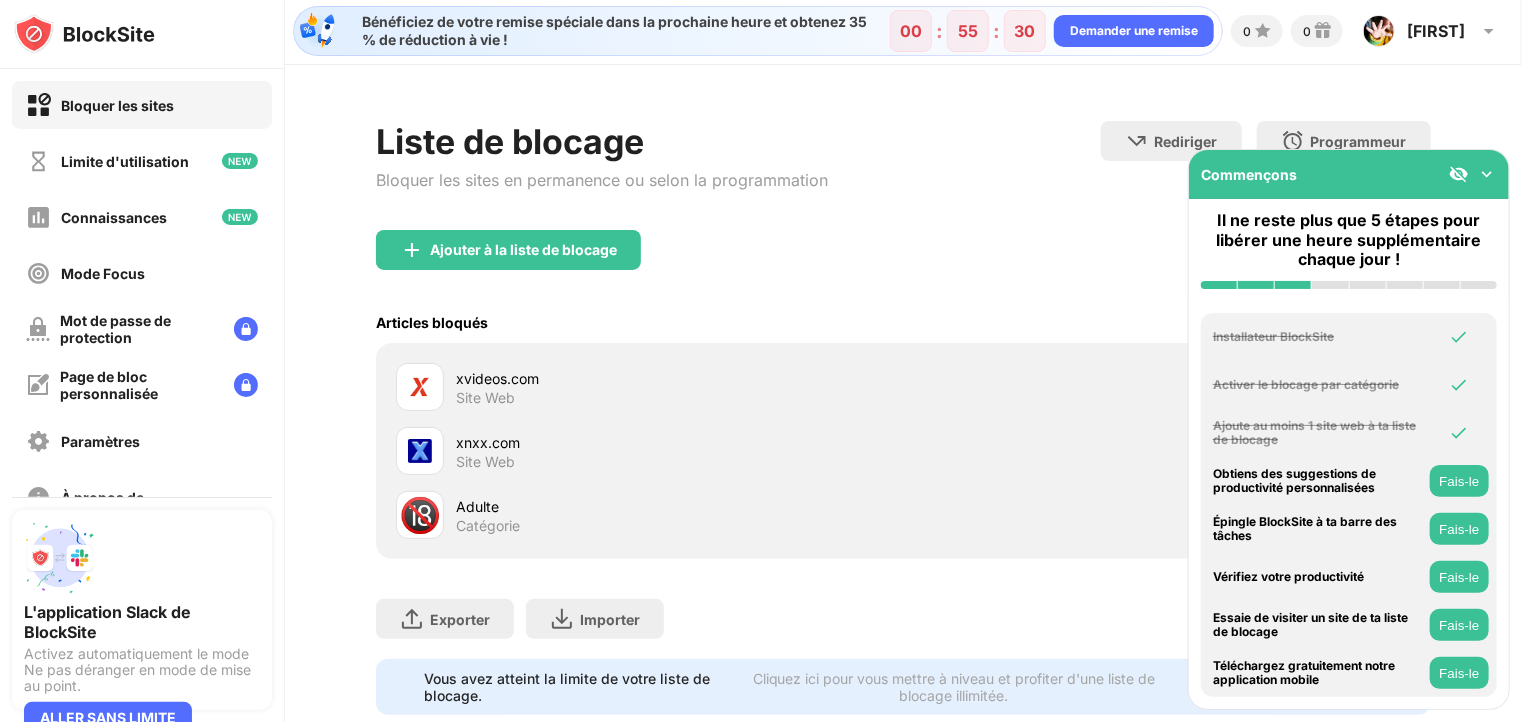 scroll, scrollTop: 0, scrollLeft: 0, axis: both 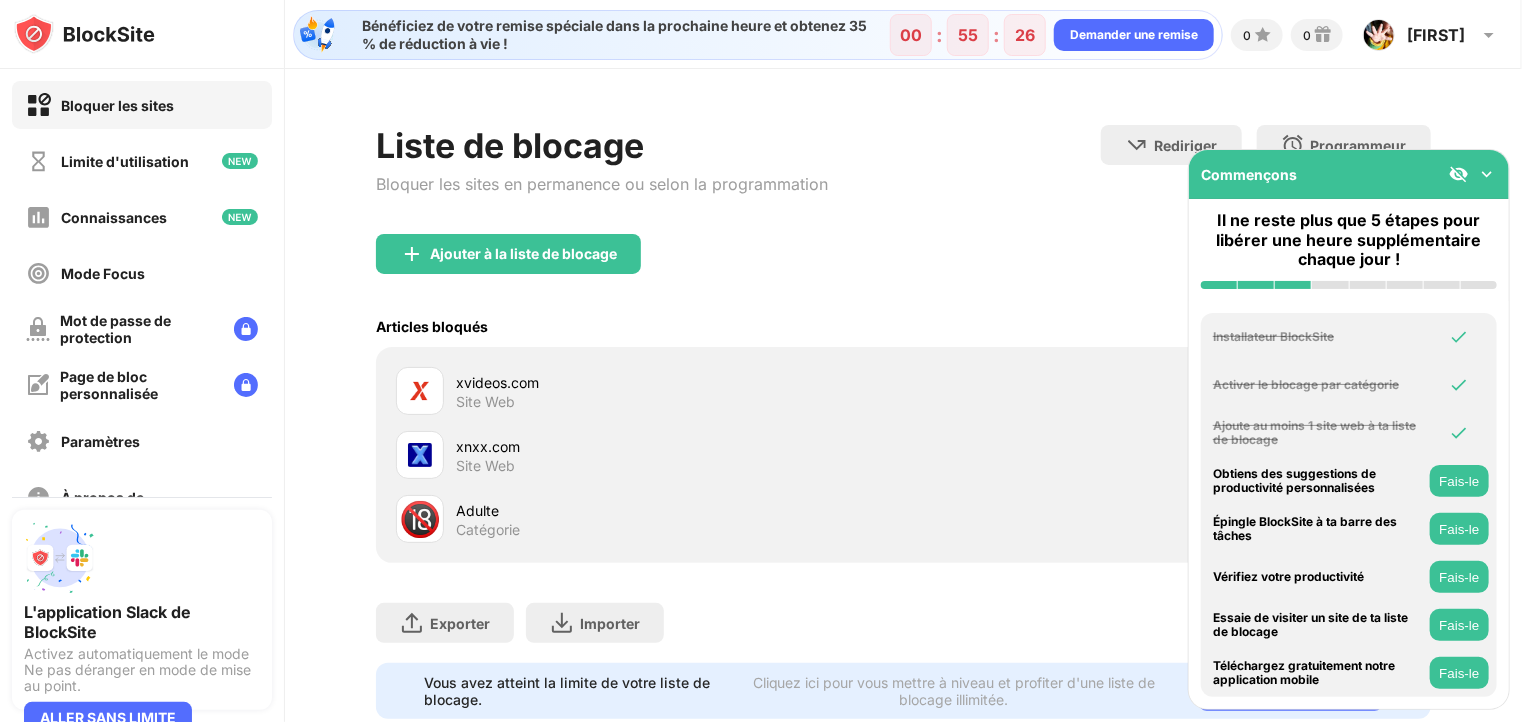 click on "🔞" at bounding box center (420, 518) 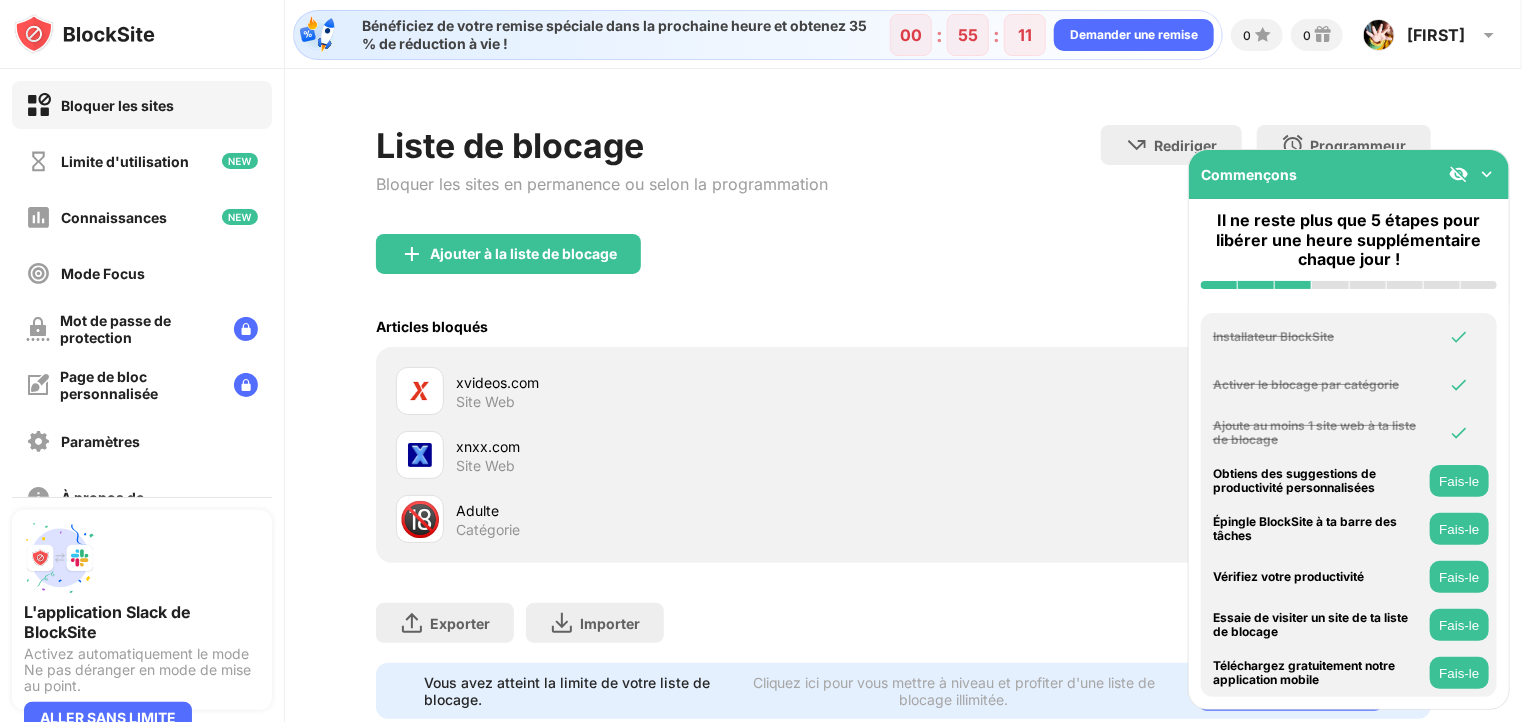 click on "Ajouter à la liste de blocage" at bounding box center (903, 270) 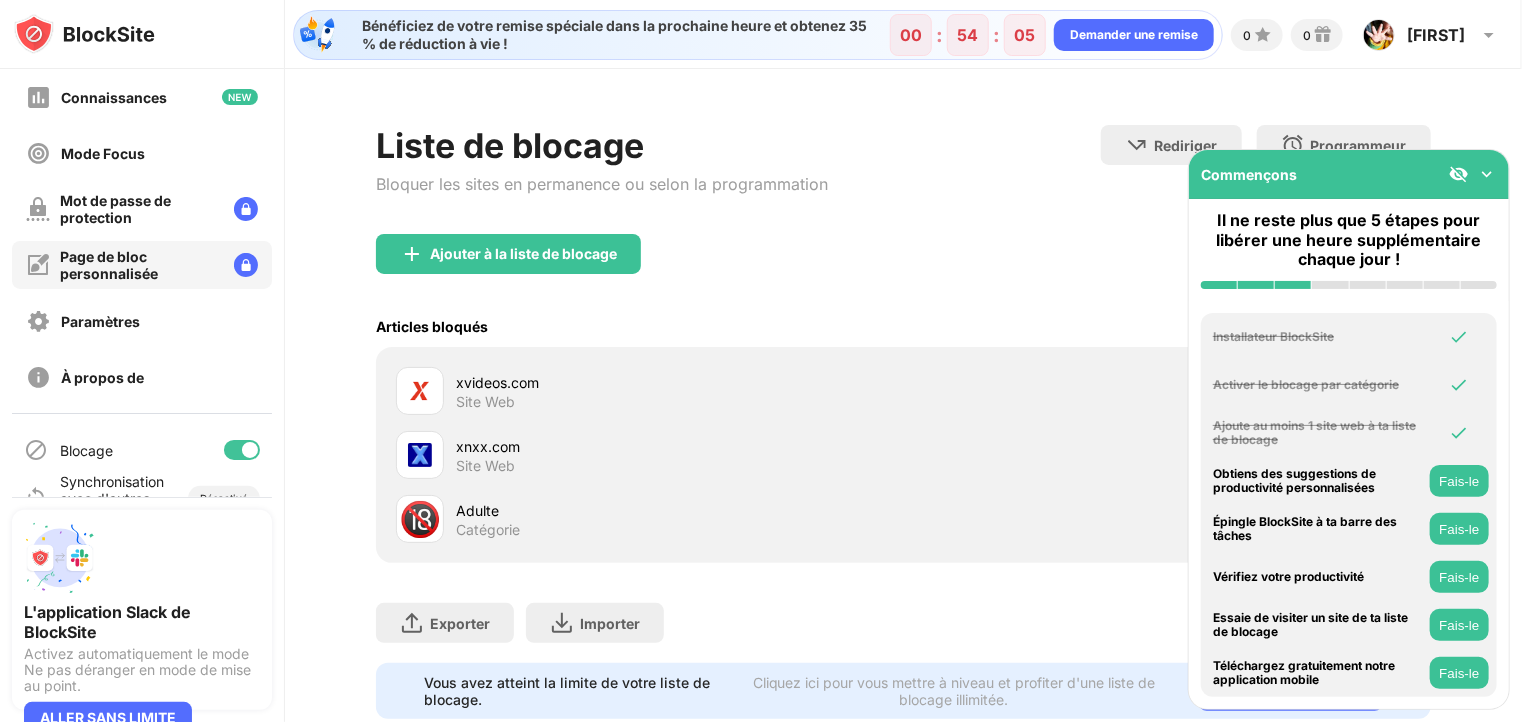 scroll, scrollTop: 156, scrollLeft: 0, axis: vertical 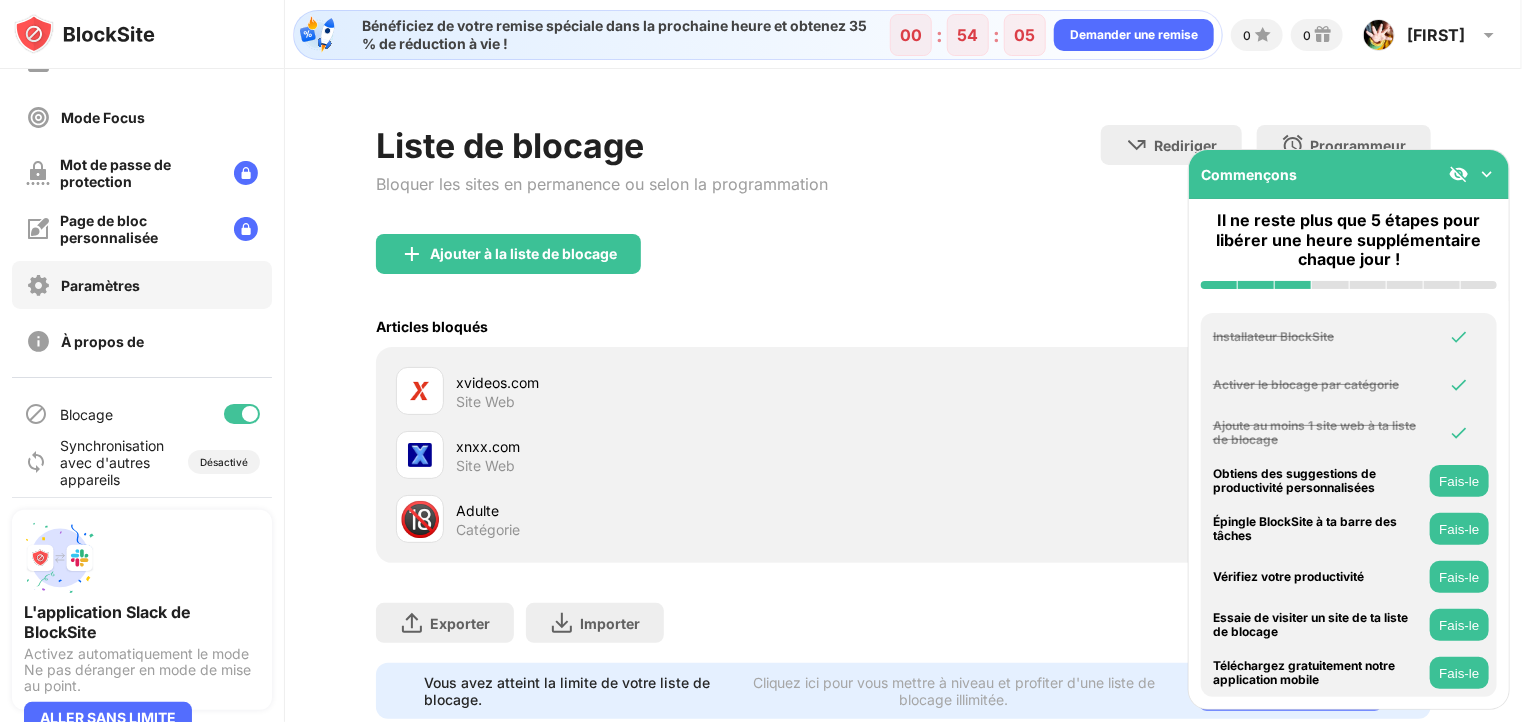 click on "Paramètres" at bounding box center [100, 285] 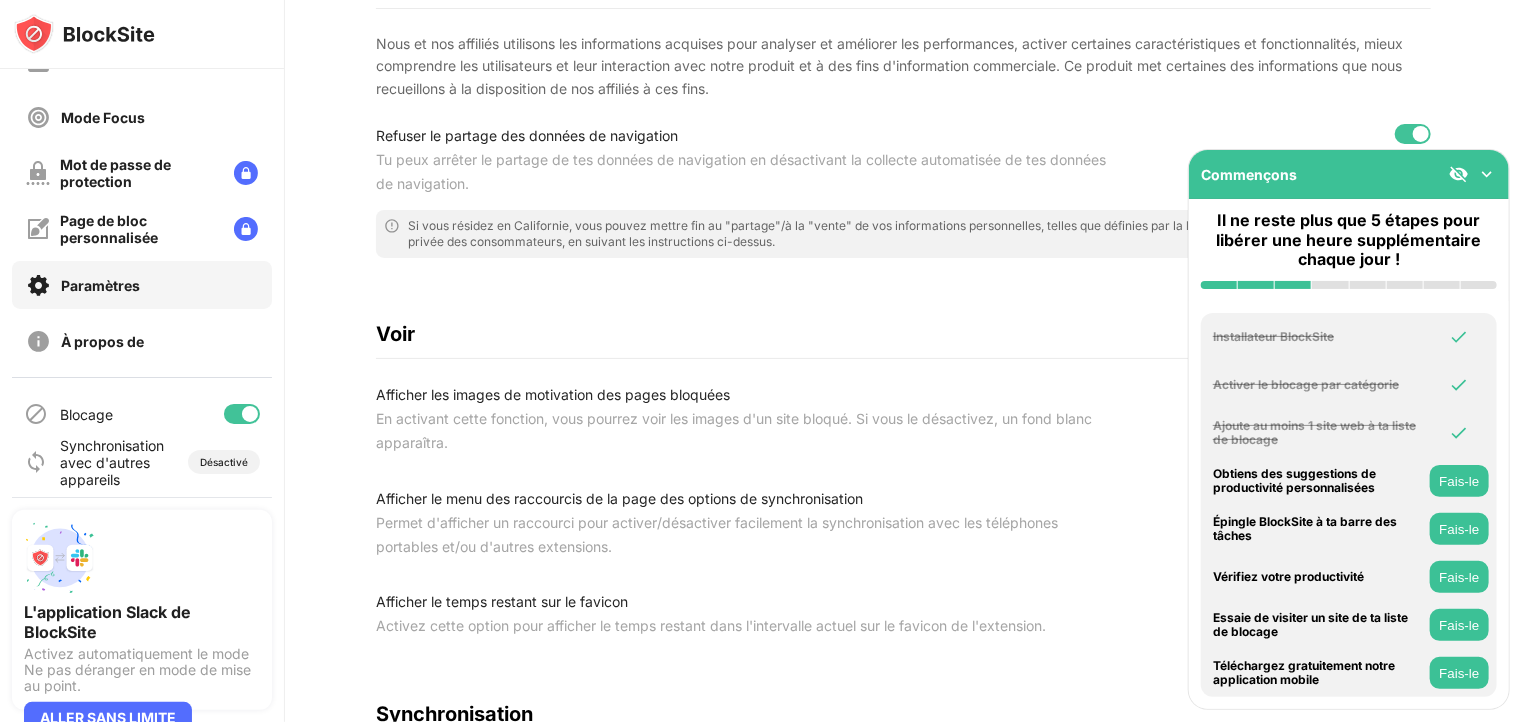 scroll, scrollTop: 443, scrollLeft: 0, axis: vertical 